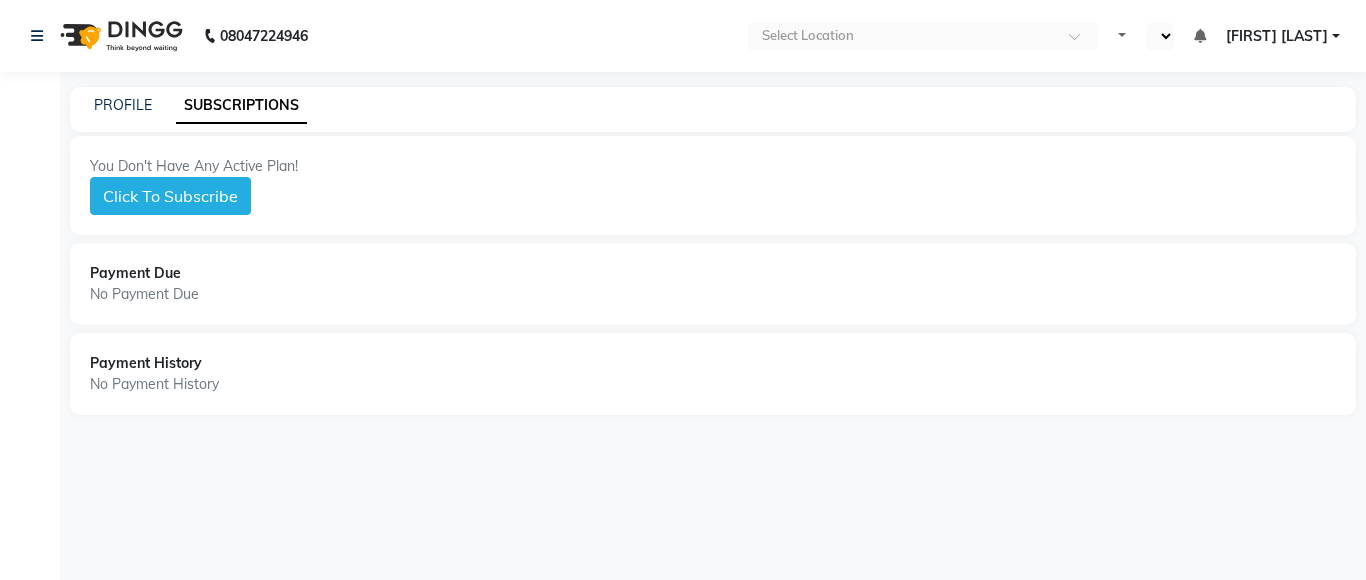 select on "en" 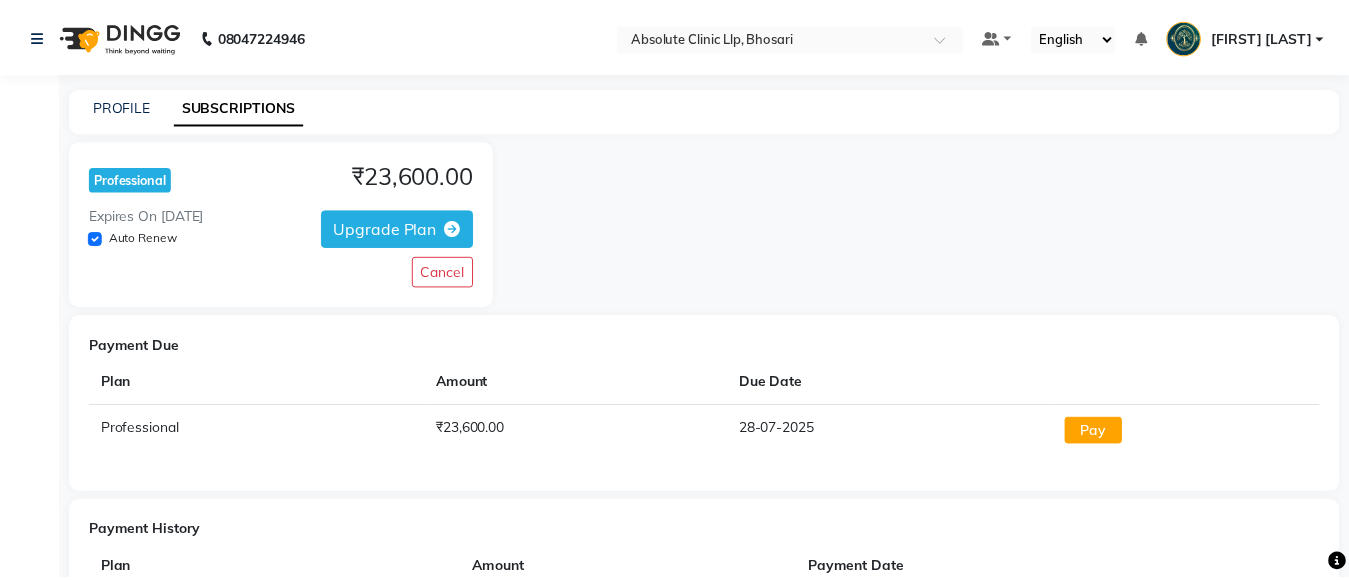 scroll, scrollTop: 0, scrollLeft: 0, axis: both 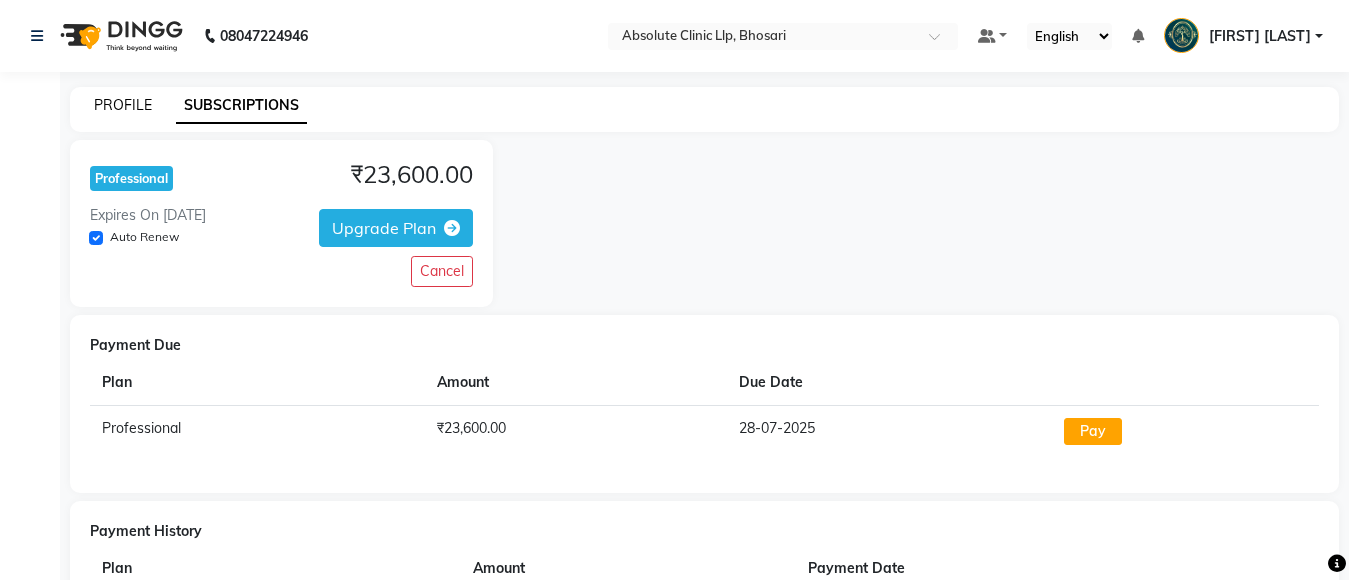 click on "PROFILE" 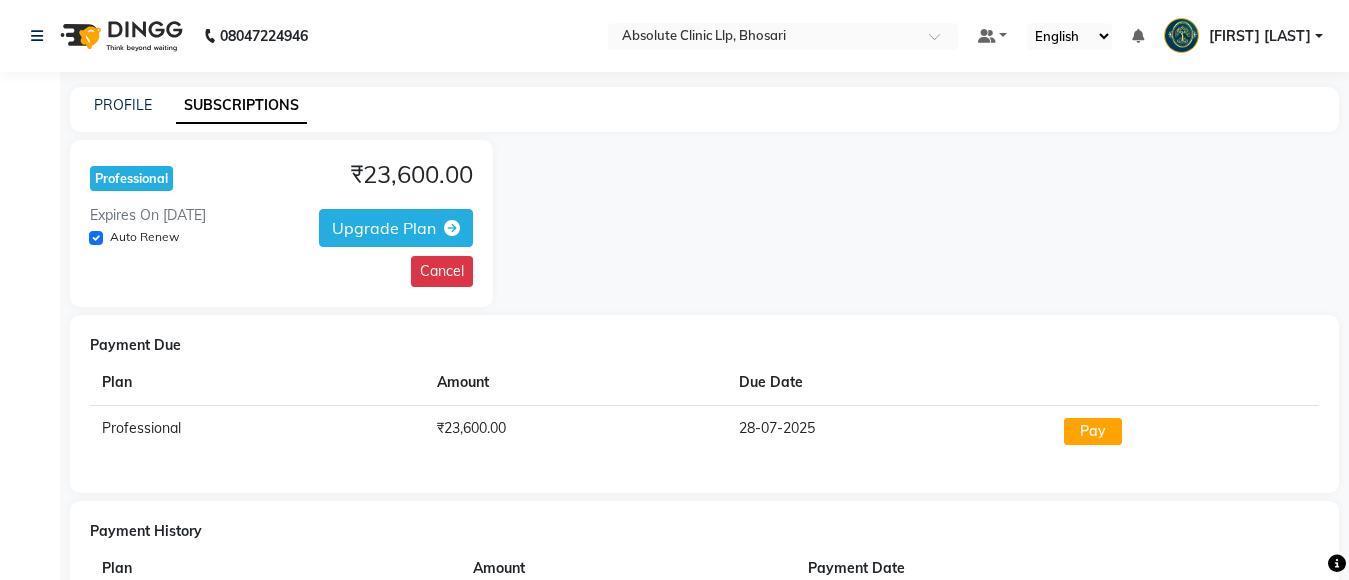 click on "Cancel" 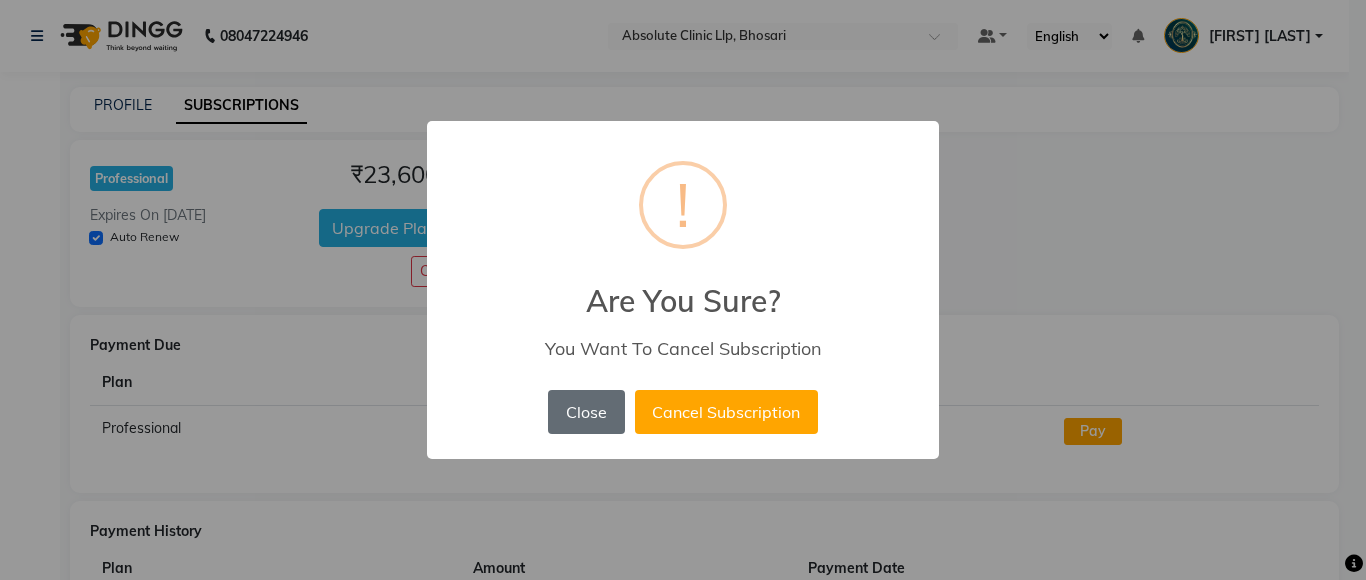 click on "Close" at bounding box center (586, 412) 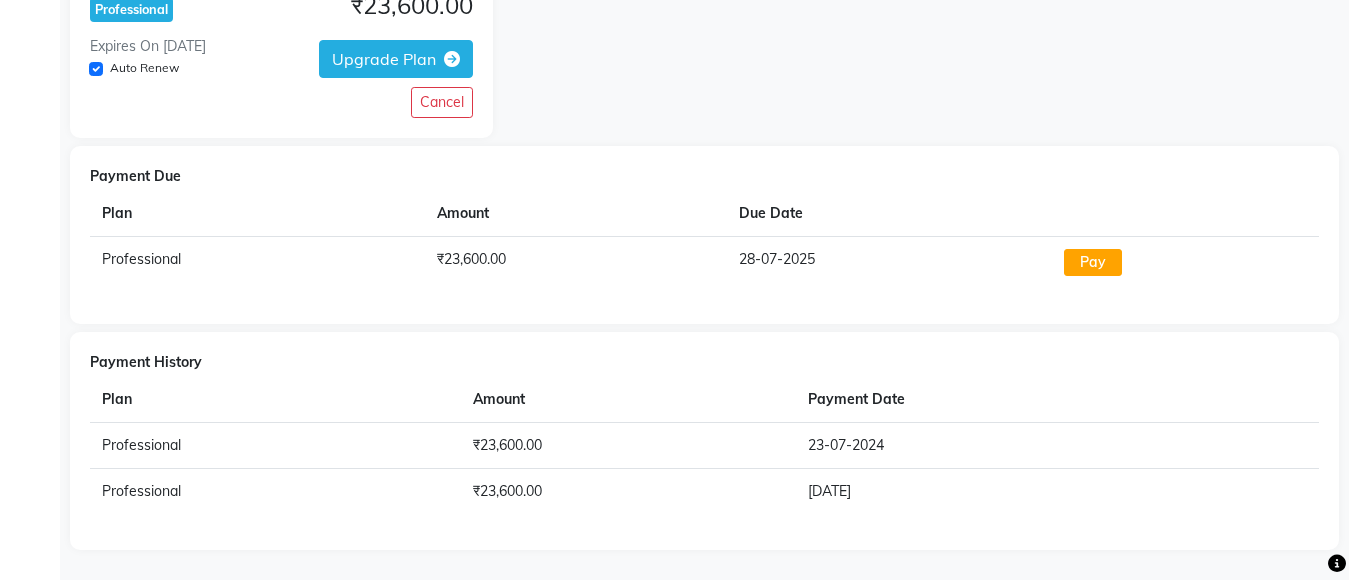 scroll, scrollTop: 0, scrollLeft: 0, axis: both 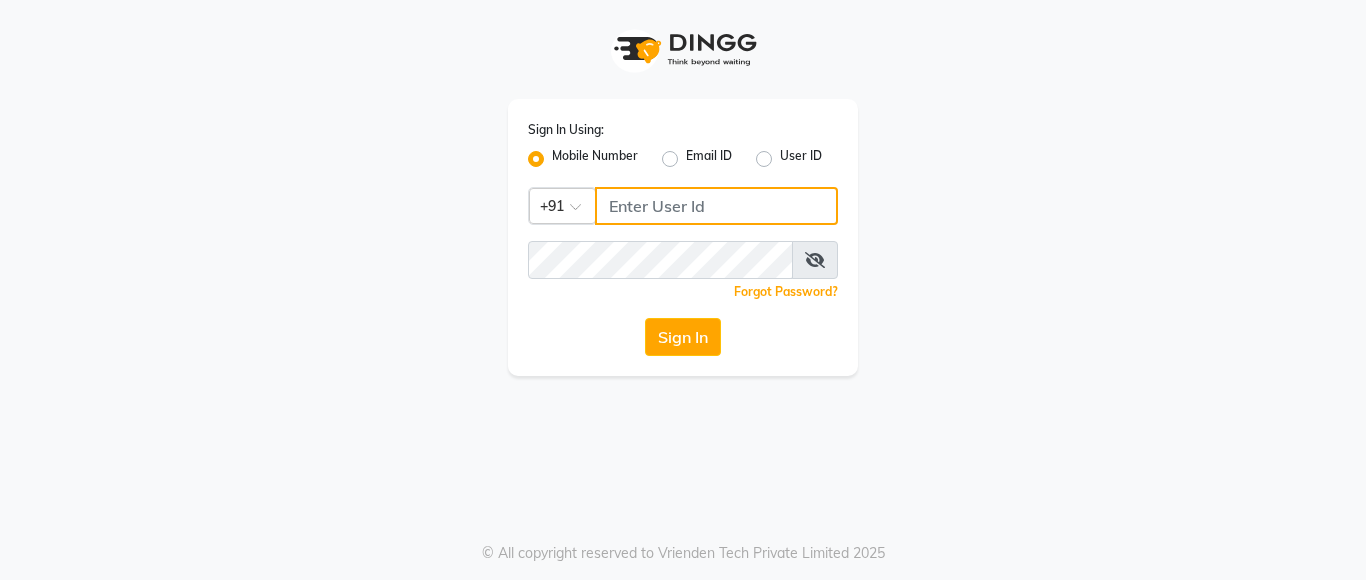 click 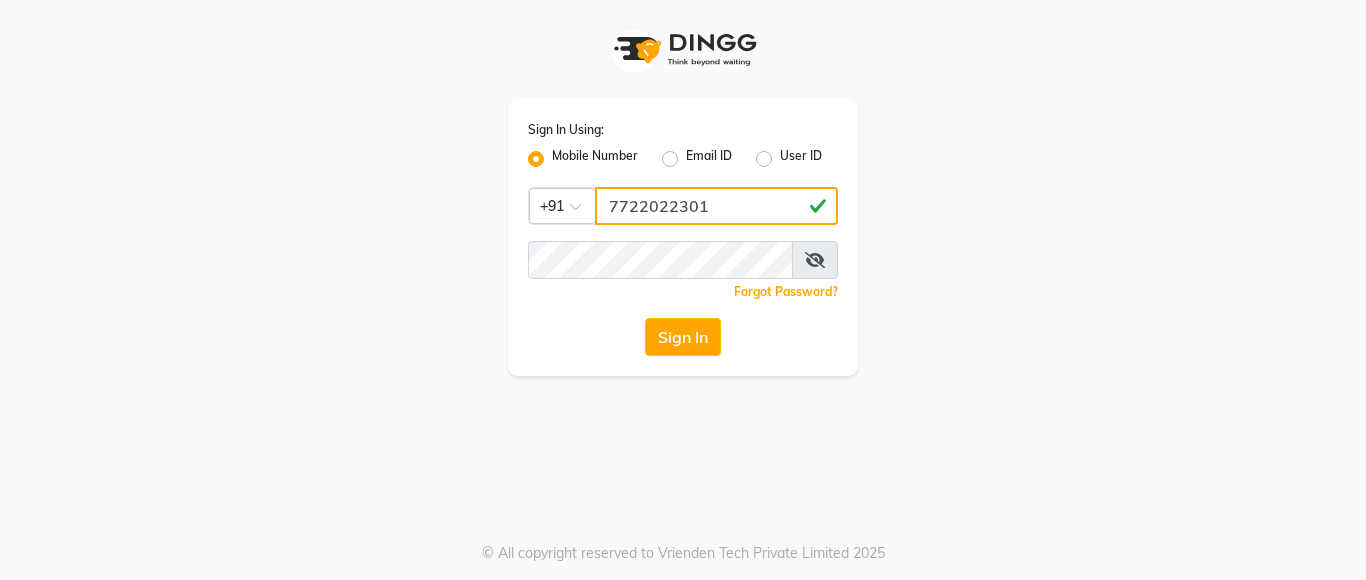 type on "7722022301" 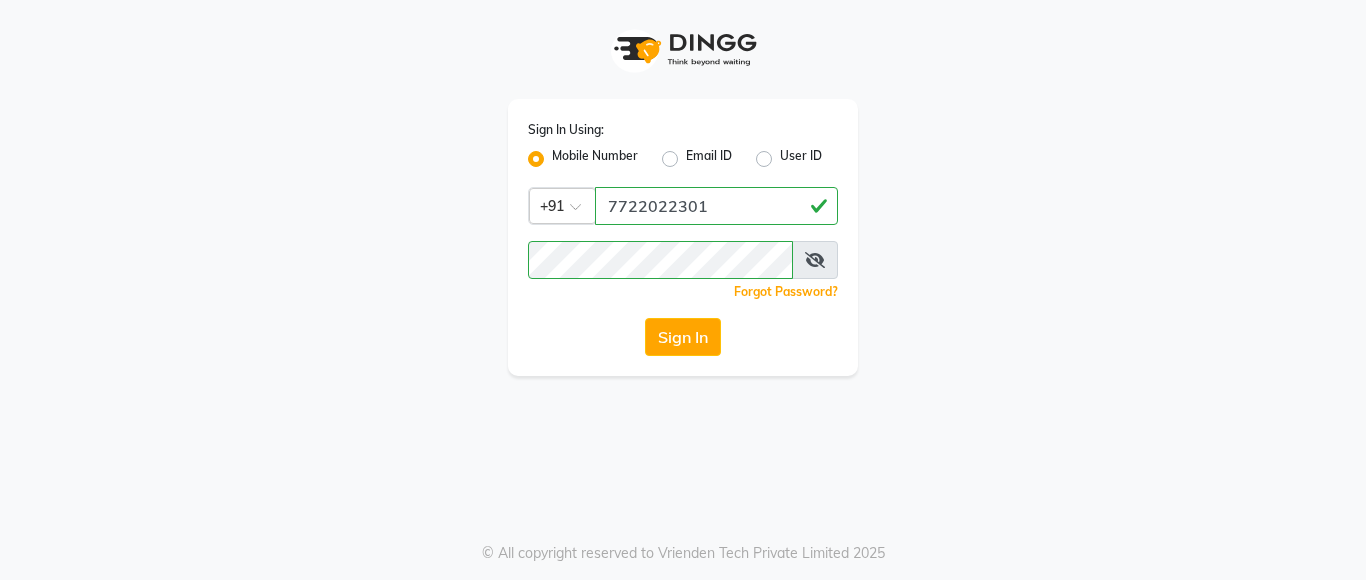 click at bounding box center [815, 260] 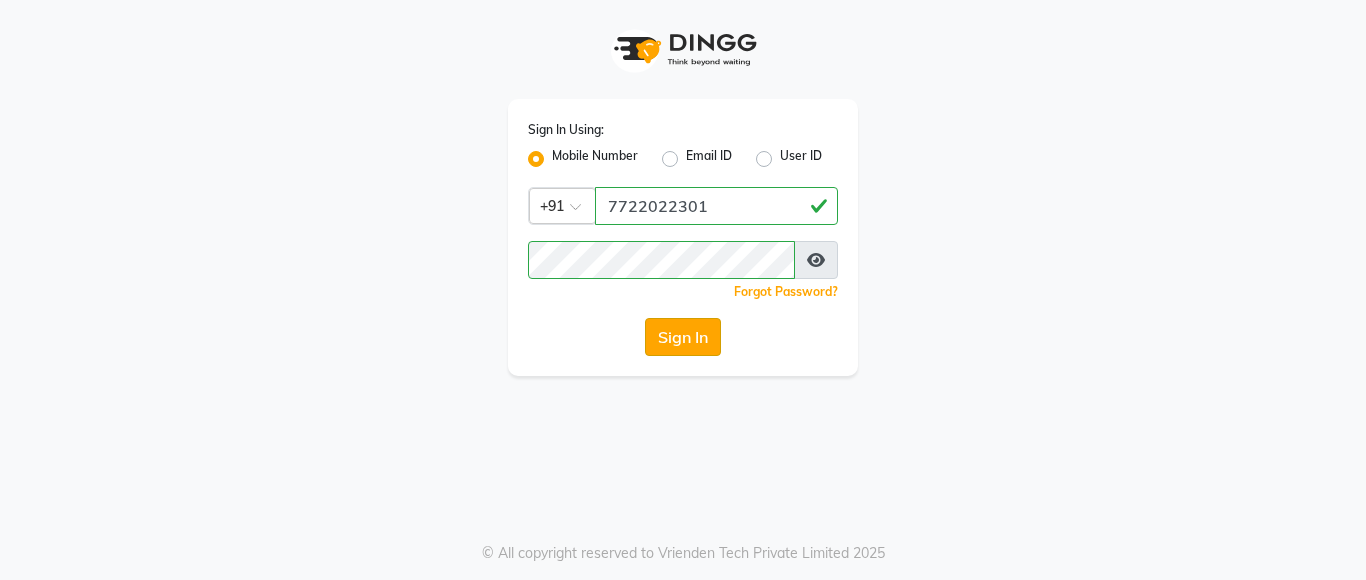 click on "Sign In" 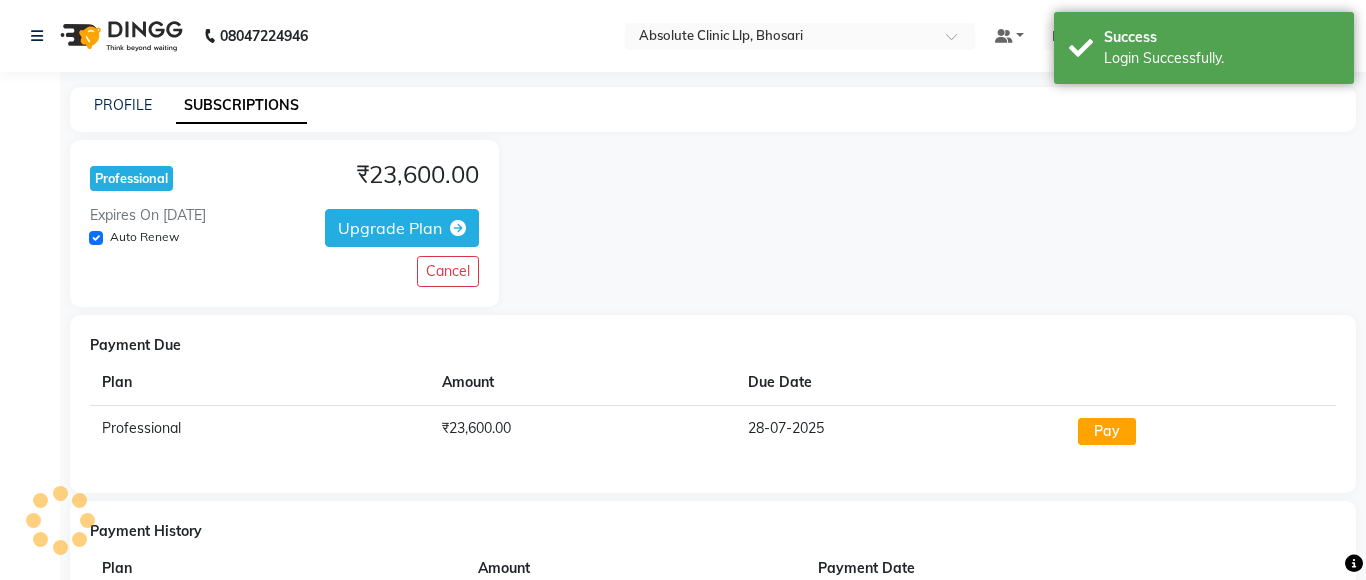select on "en" 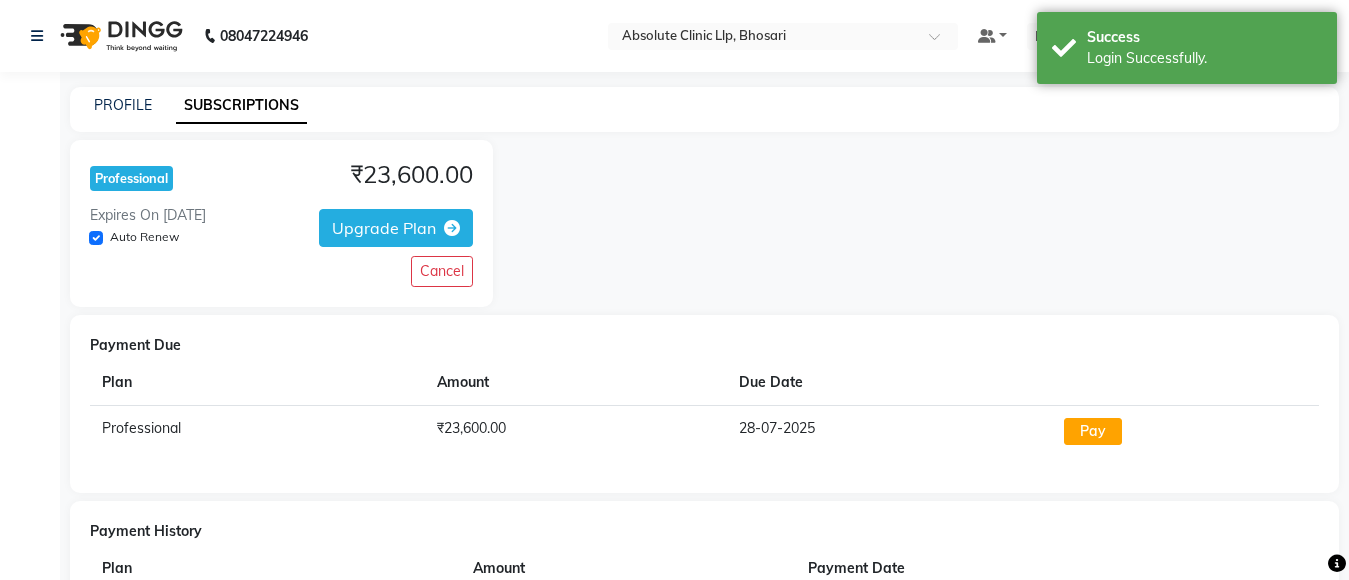 scroll, scrollTop: 0, scrollLeft: 0, axis: both 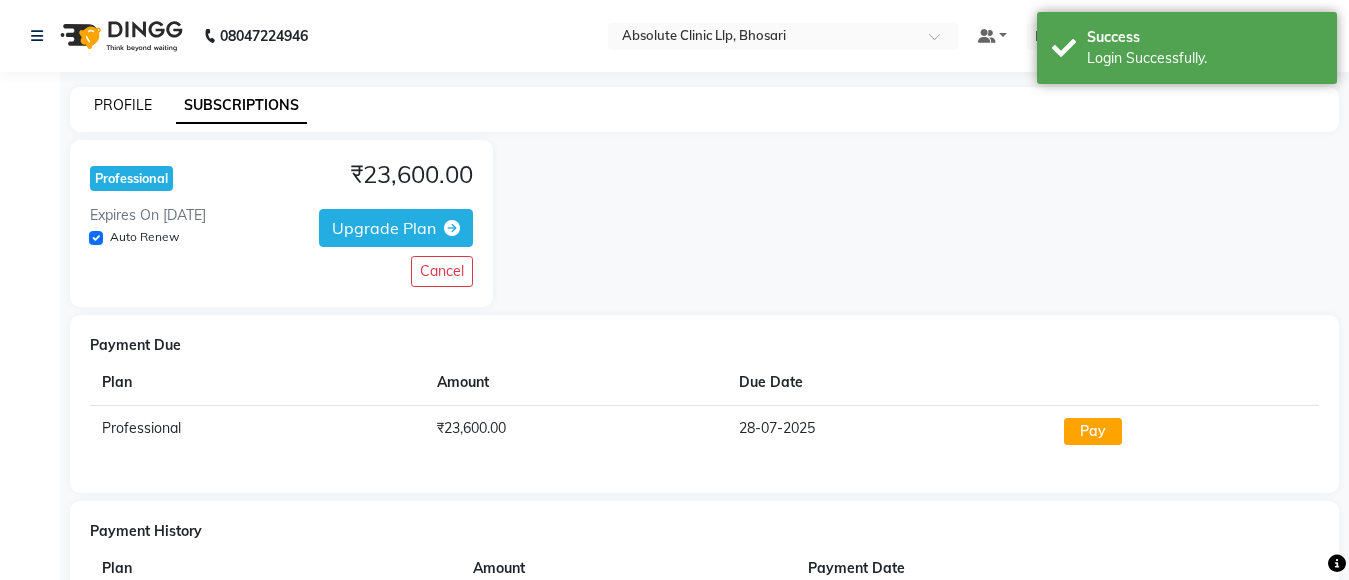click on "PROFILE" 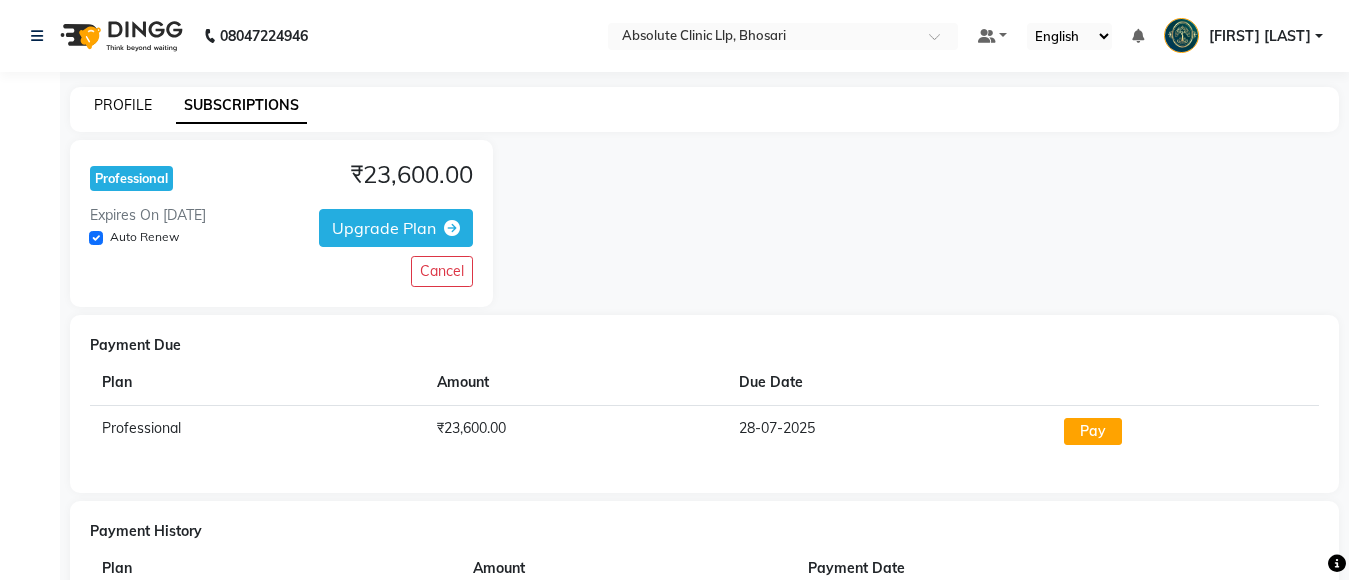 click on "PROFILE" 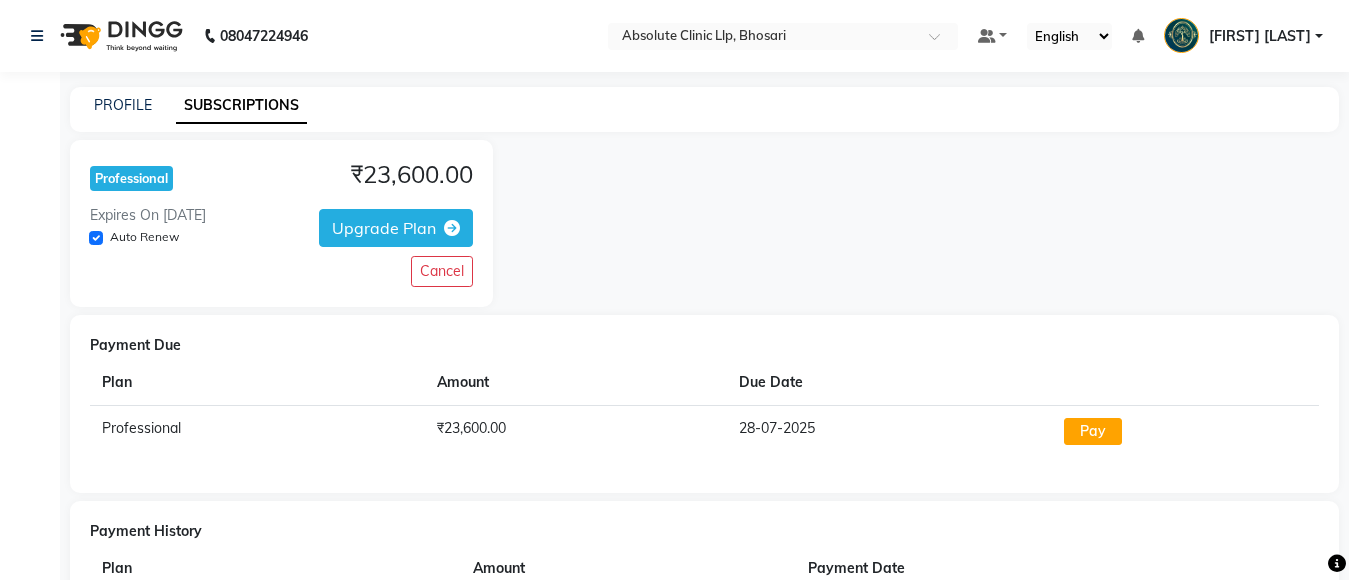 click on "SUBSCRIPTIONS" 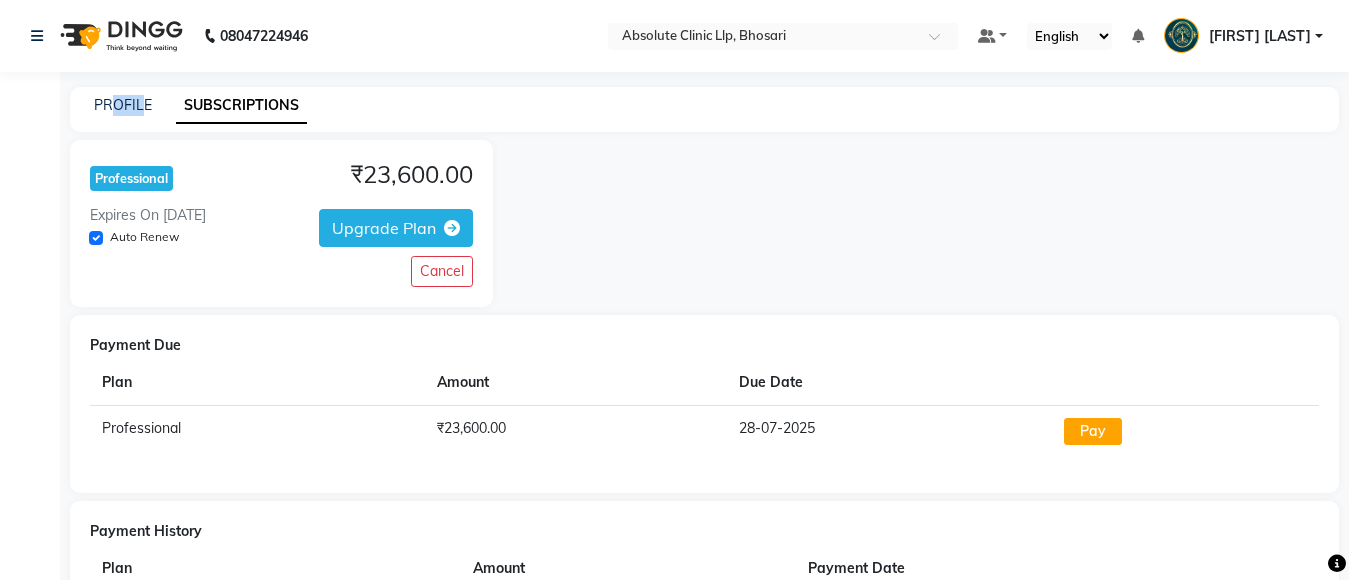 drag, startPoint x: 144, startPoint y: 117, endPoint x: 108, endPoint y: 123, distance: 36.496574 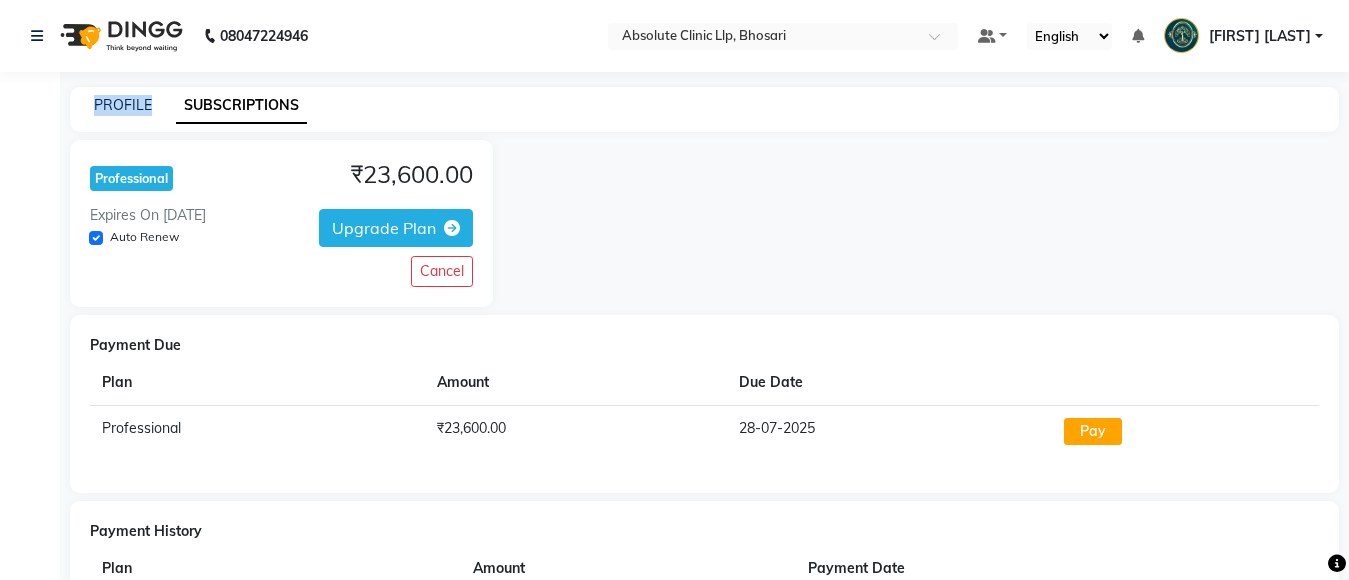 click on "PROFILE SUBSCRIPTIONS" 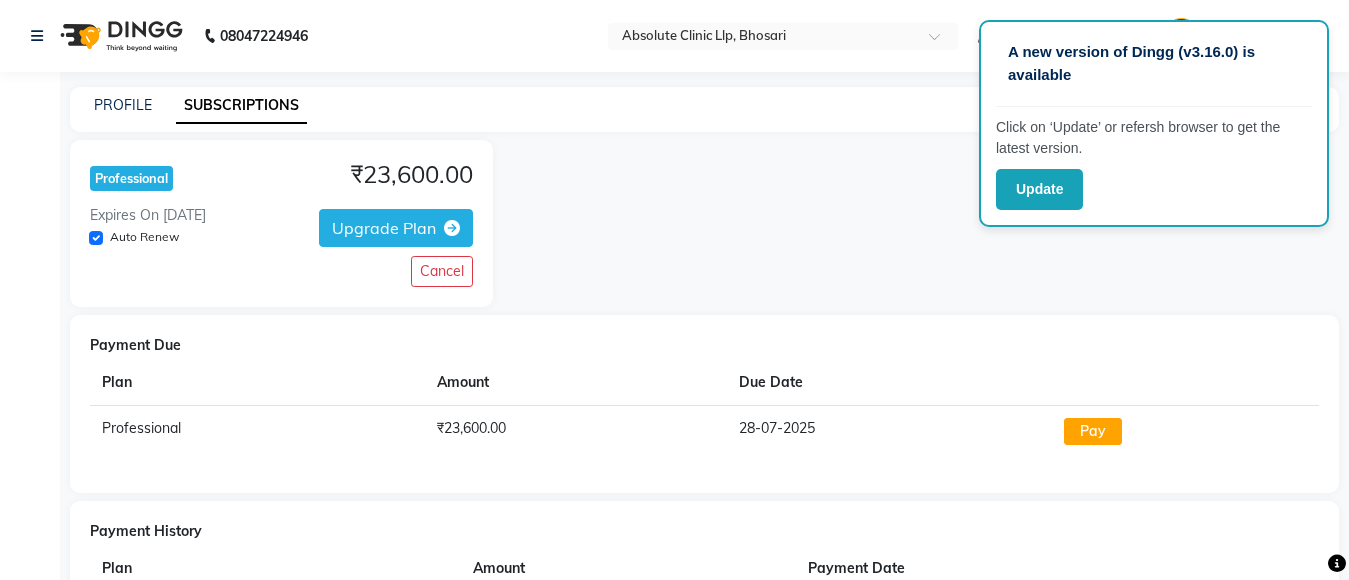 click on "PROFILE SUBSCRIPTIONS" 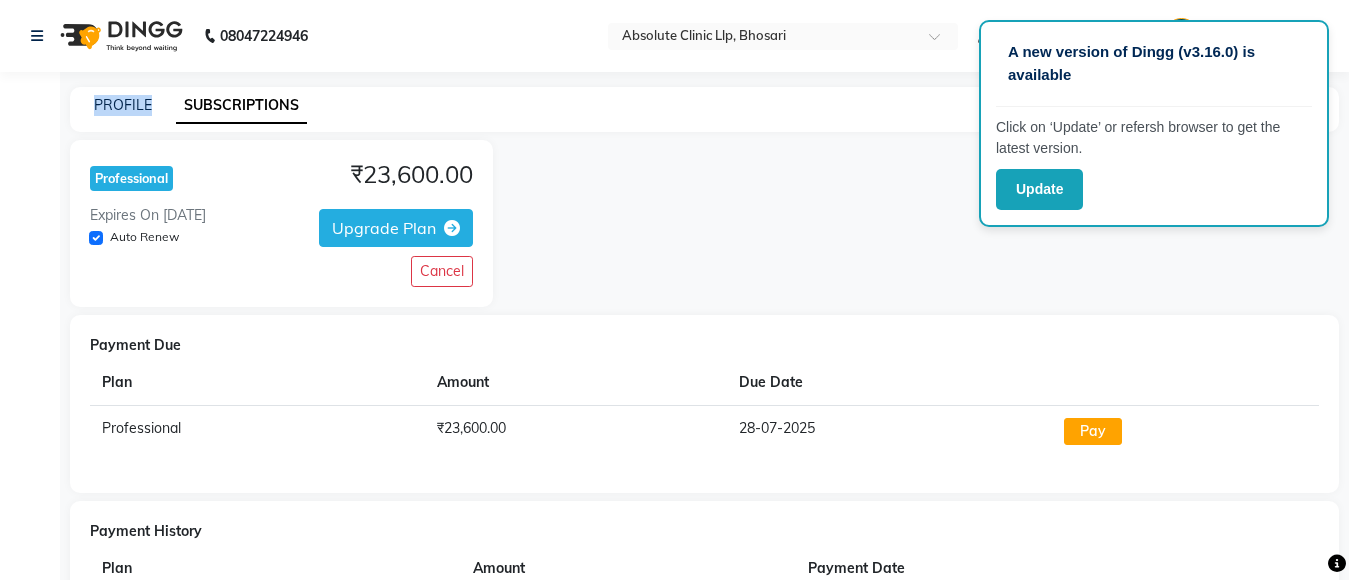 click on "PROFILE SUBSCRIPTIONS" 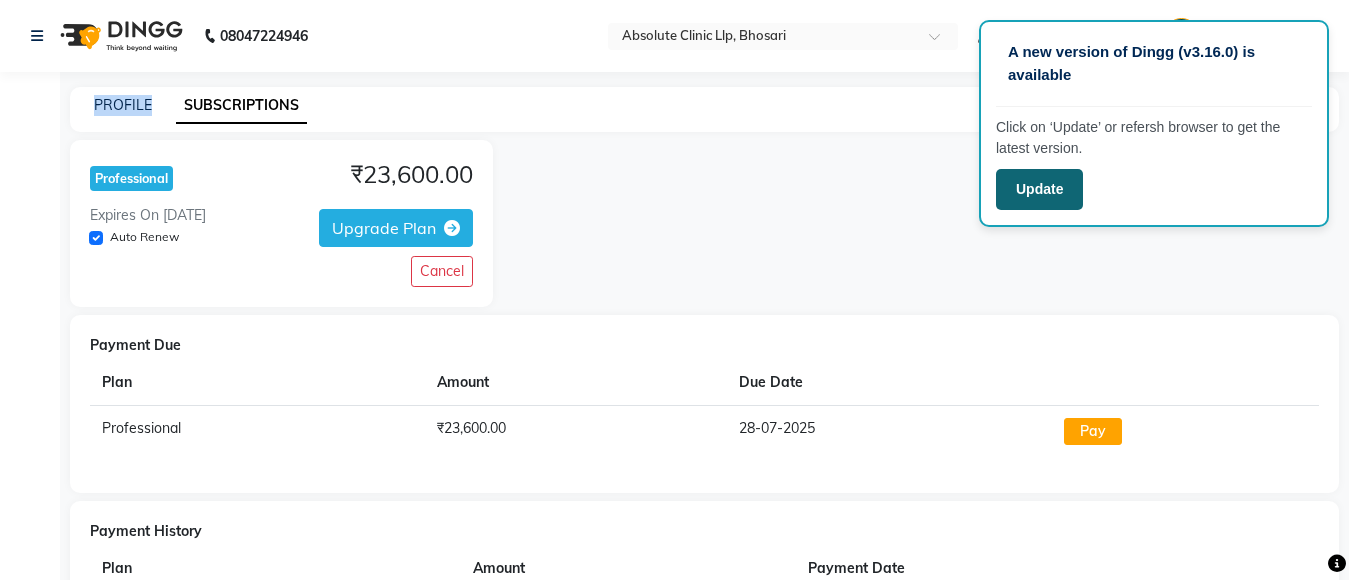 click on "Update" 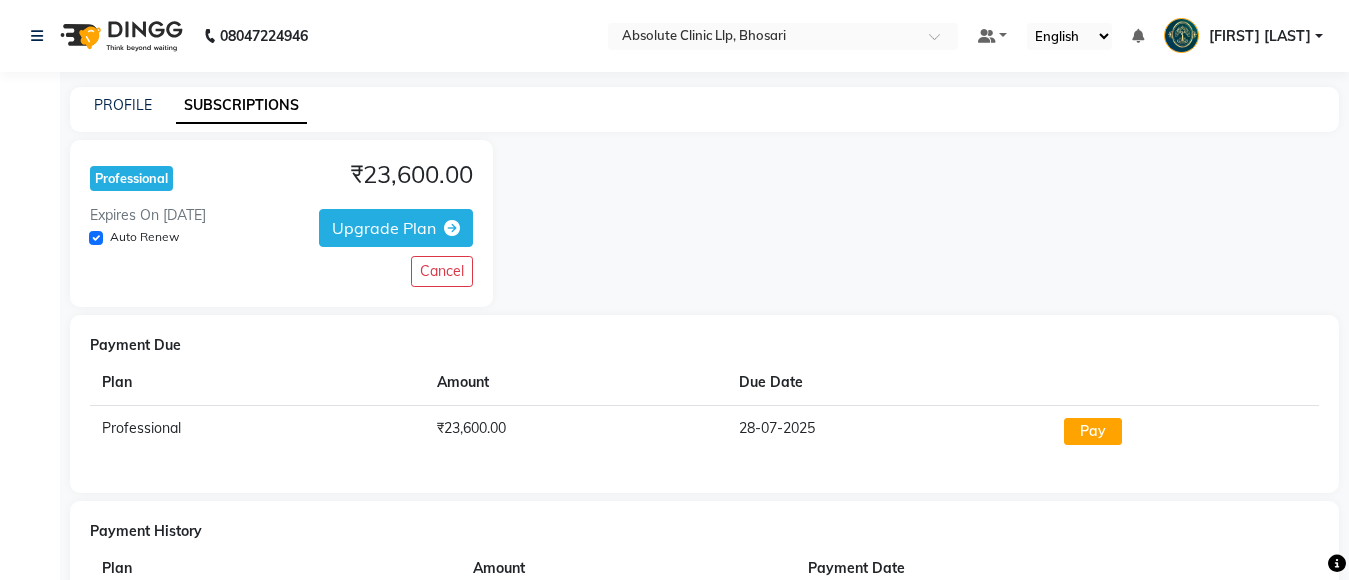 scroll, scrollTop: 0, scrollLeft: 0, axis: both 